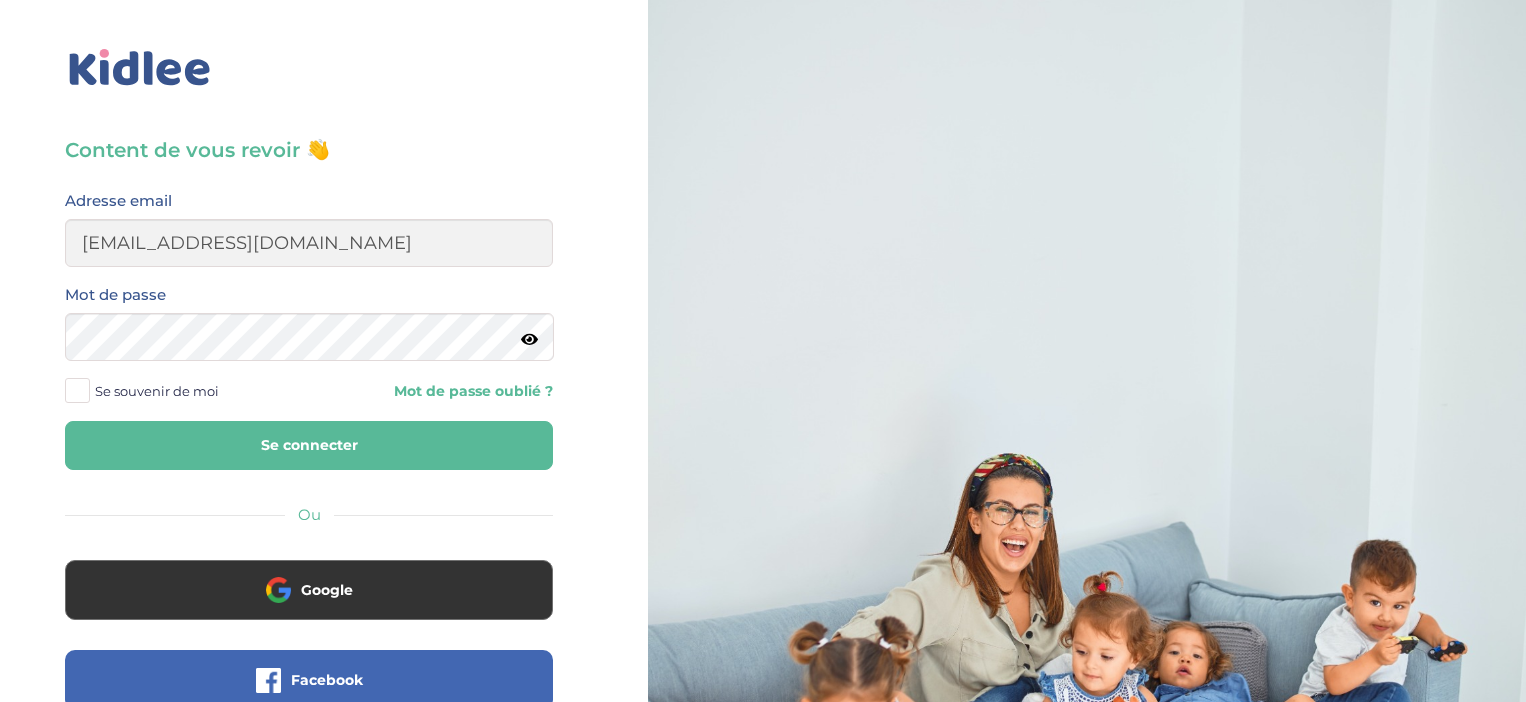 scroll, scrollTop: 0, scrollLeft: 0, axis: both 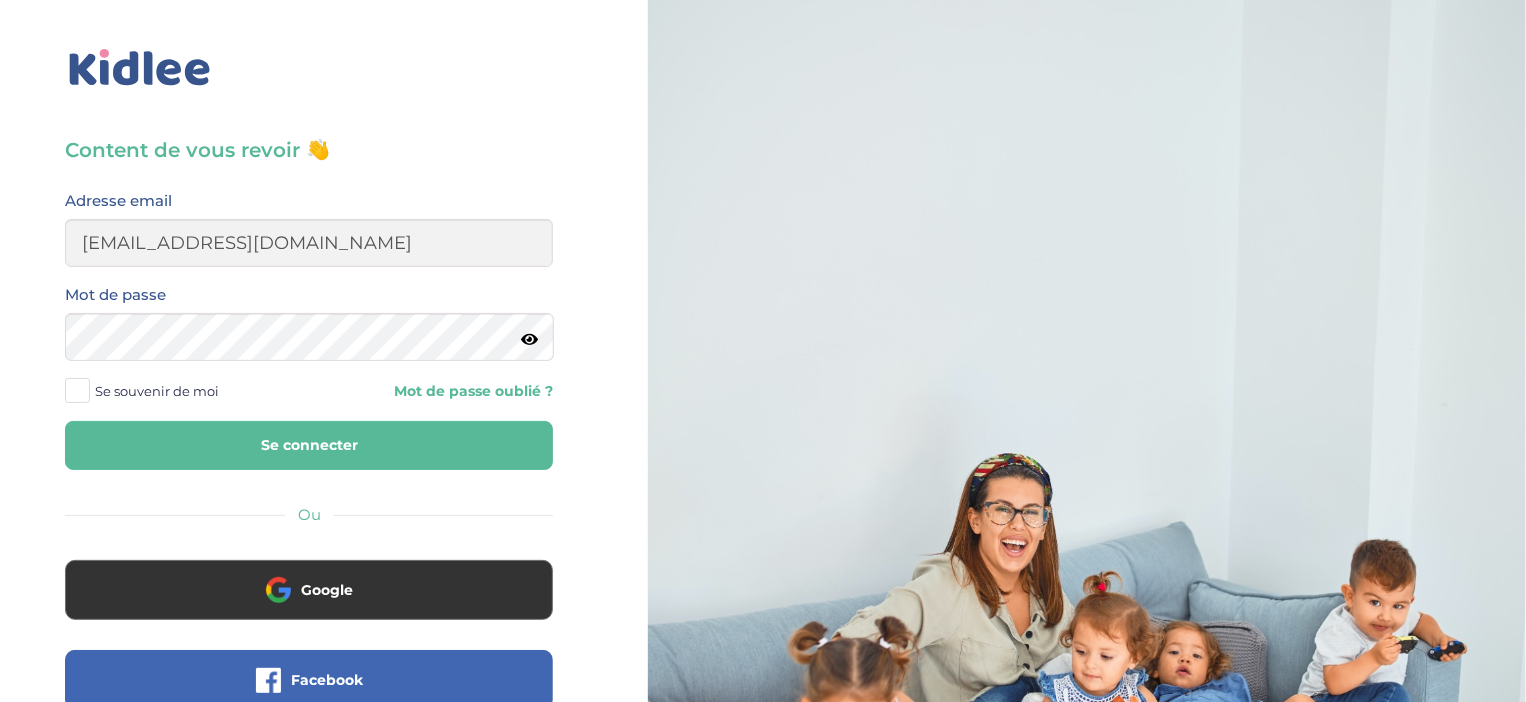 click at bounding box center (77, 390) 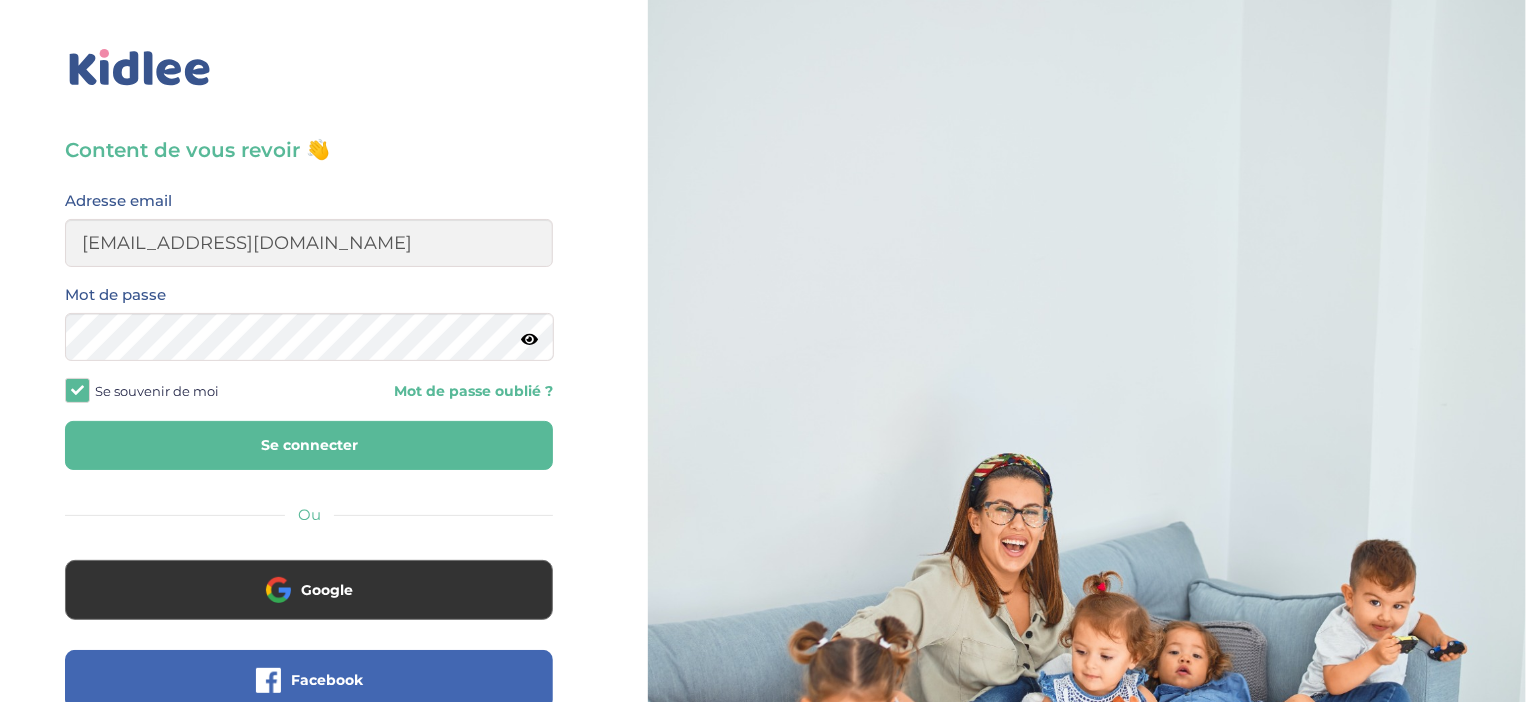 click on "Se connecter" at bounding box center [309, 445] 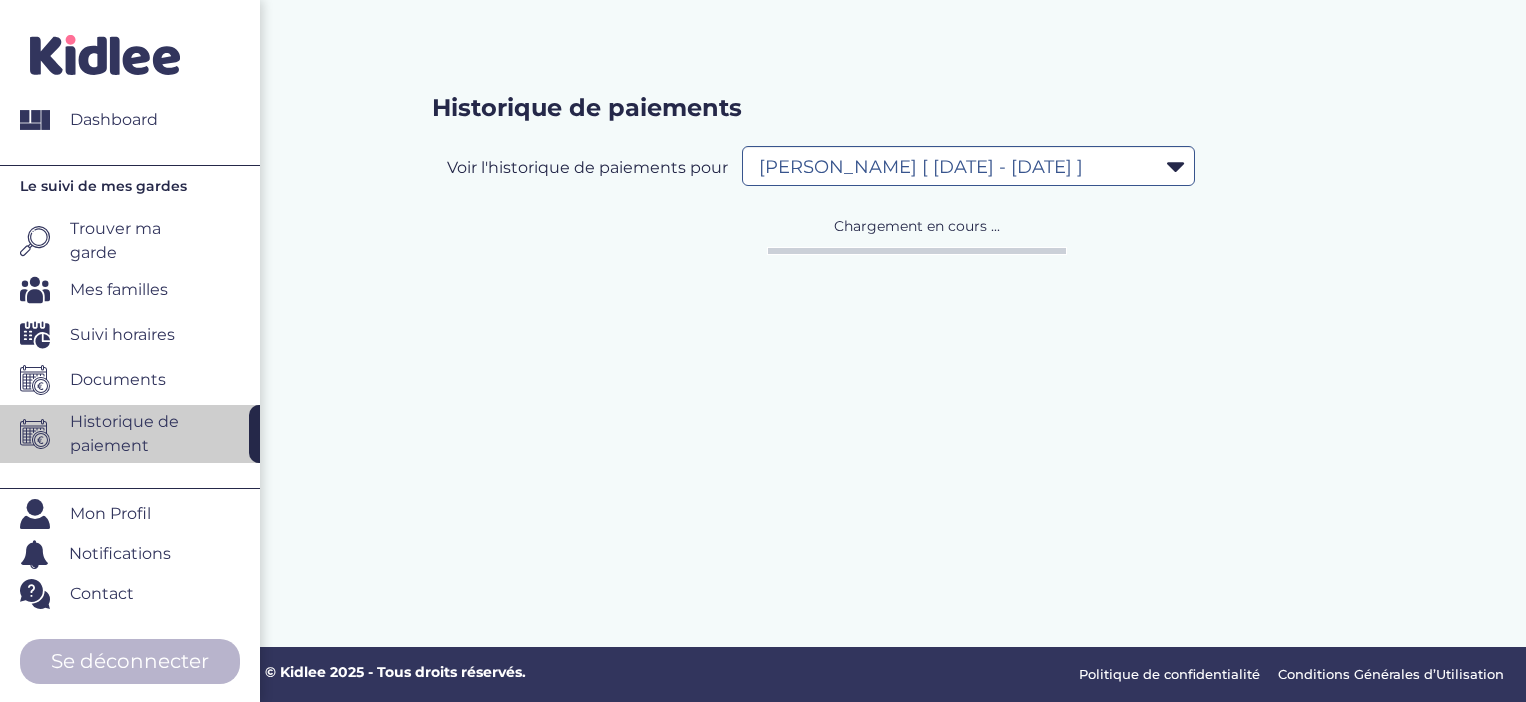 select on "1187" 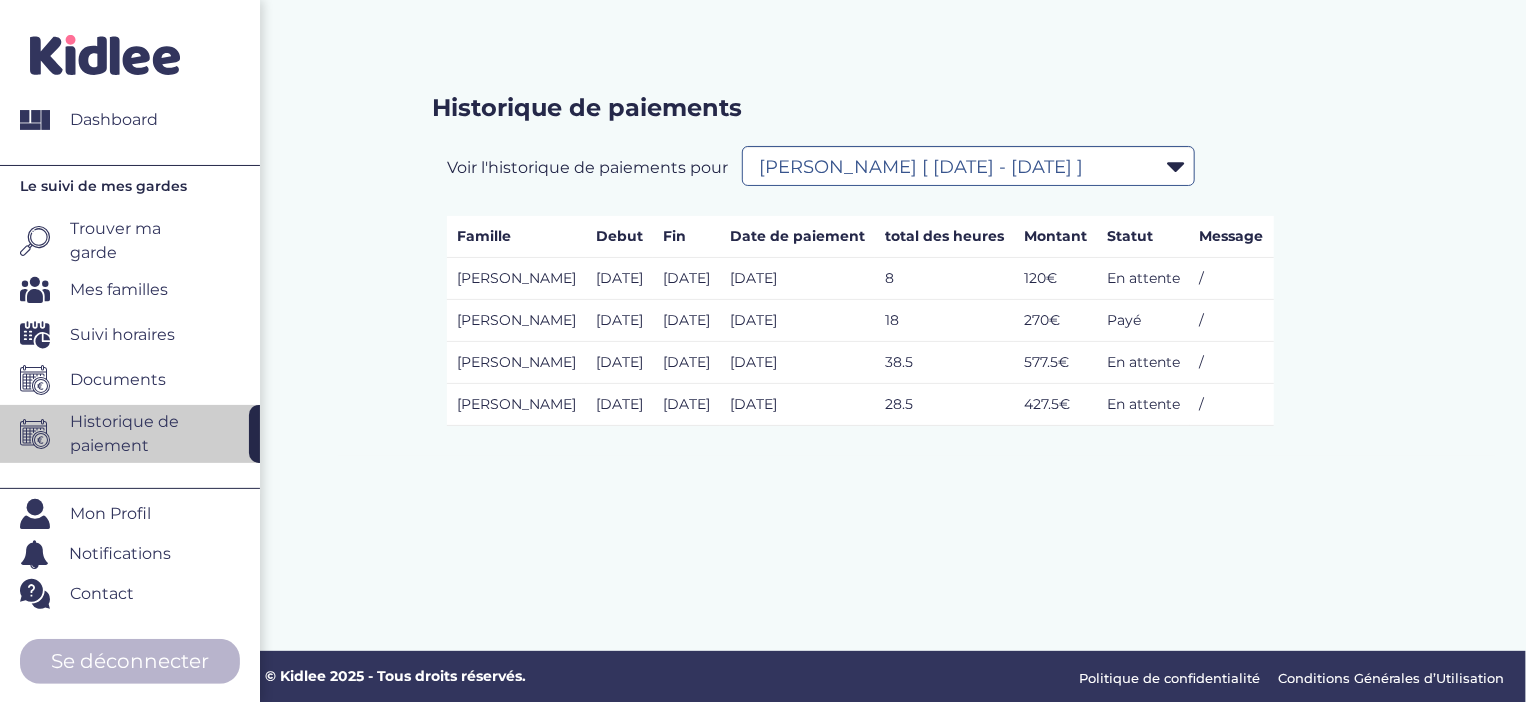 click on "Mes familles" at bounding box center [140, 290] 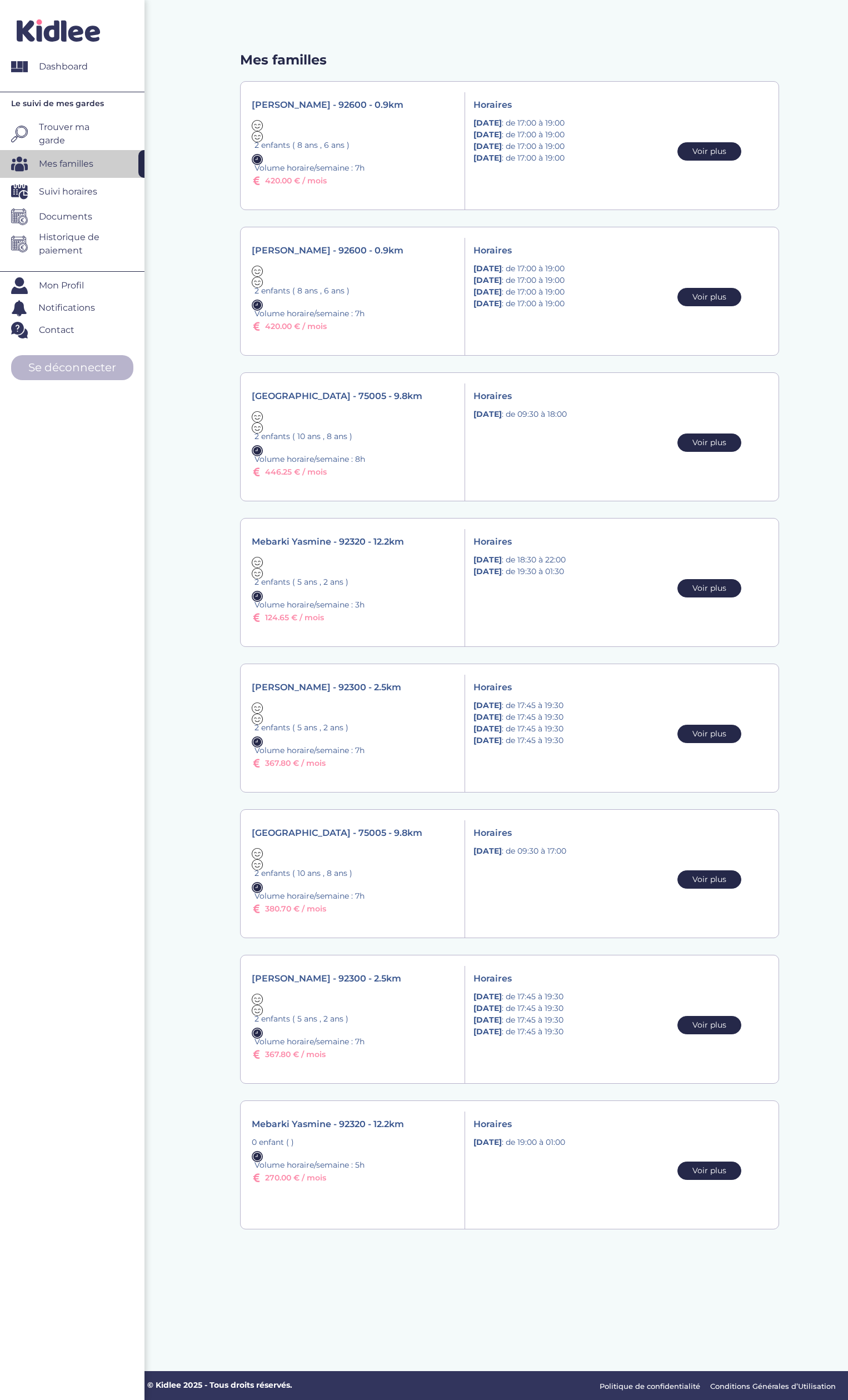 scroll, scrollTop: 0, scrollLeft: 0, axis: both 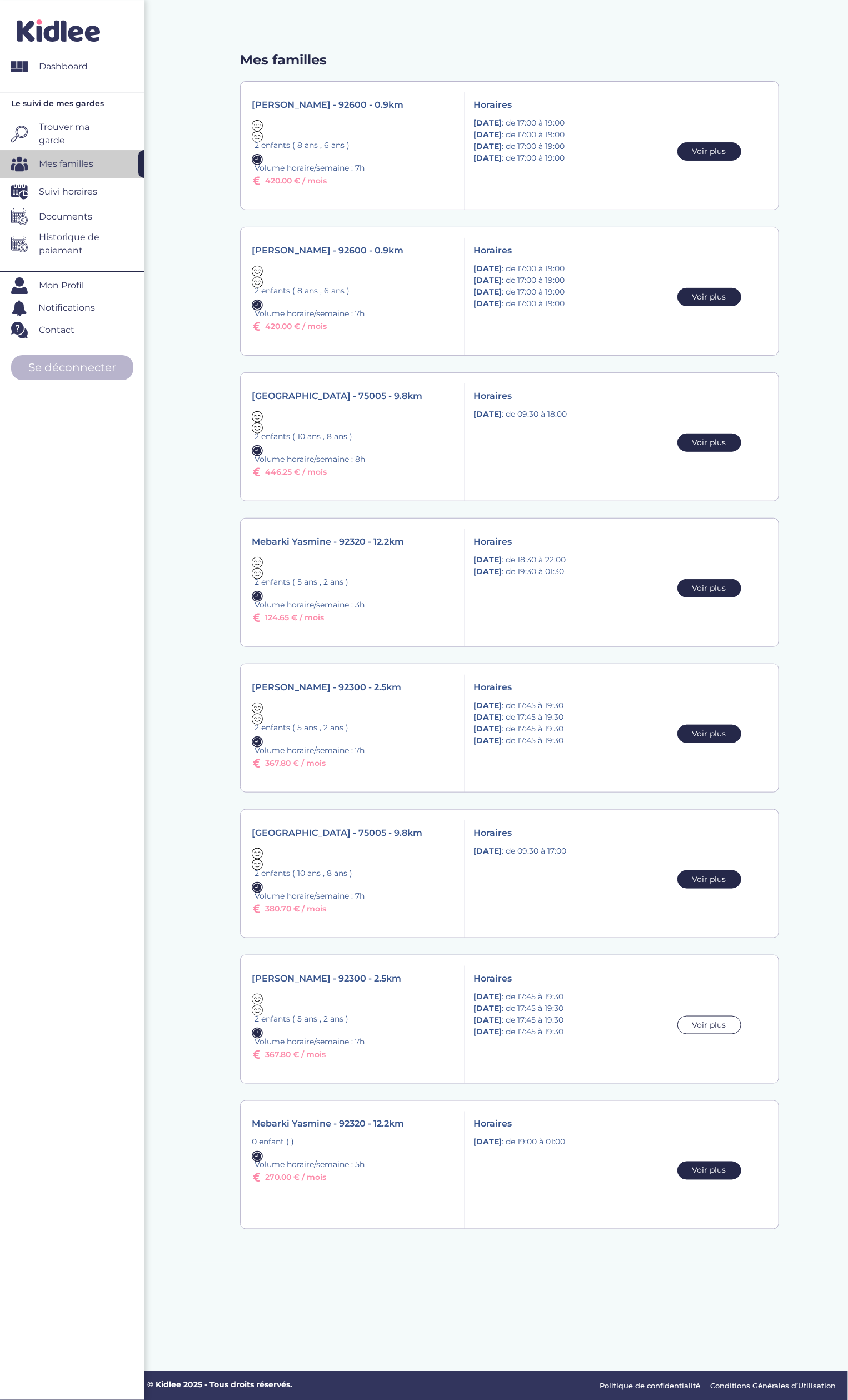 click on "Voir plus" at bounding box center [709, 1025] 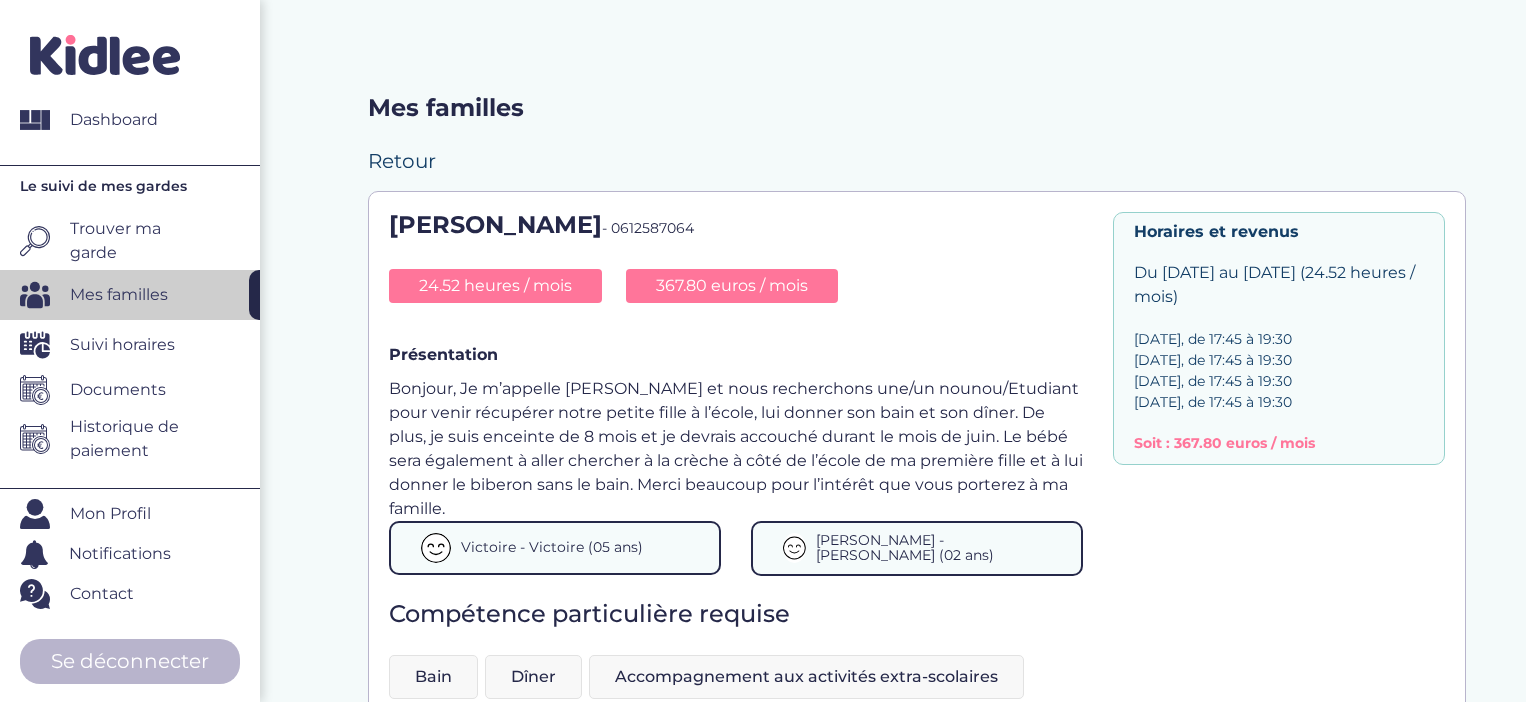 scroll, scrollTop: 0, scrollLeft: 0, axis: both 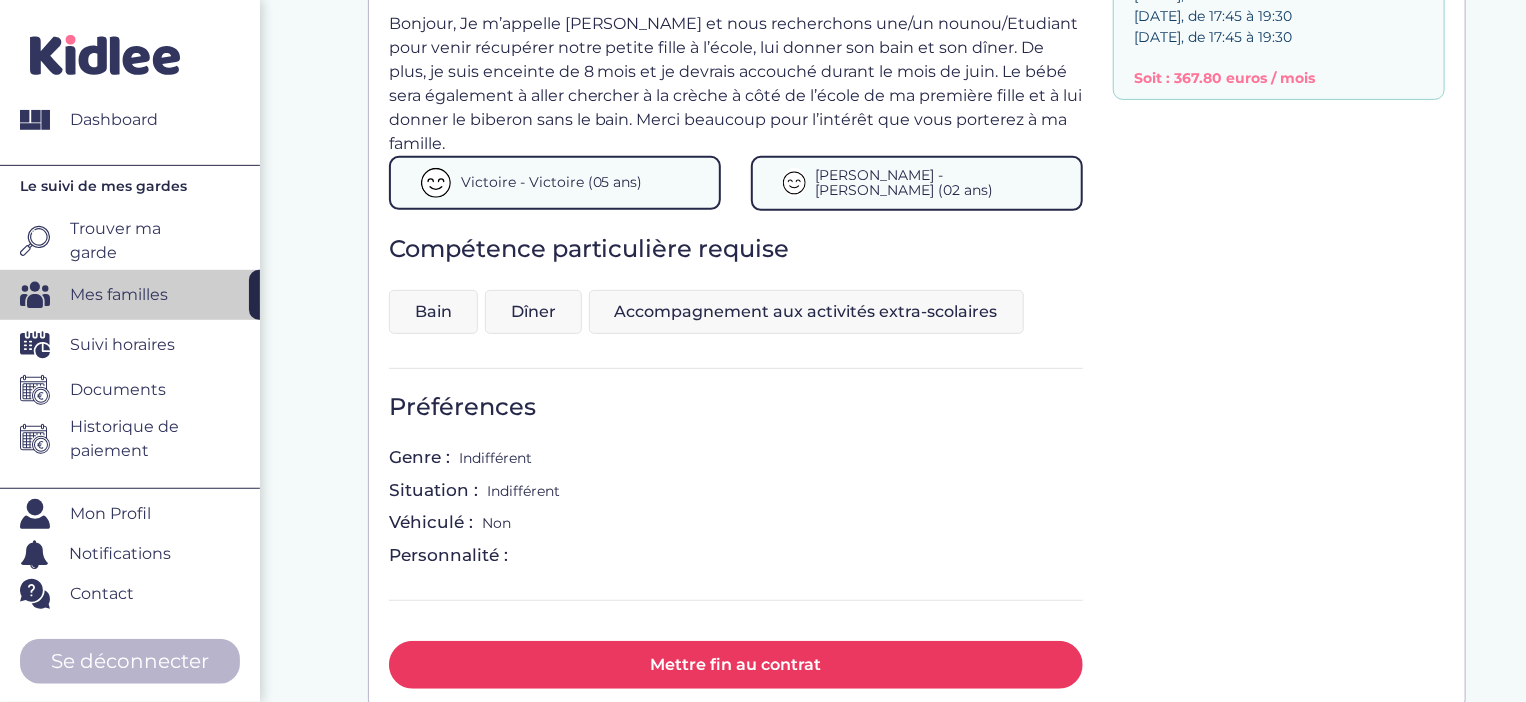 click on "Mettre fin au contrat" at bounding box center [736, 664] 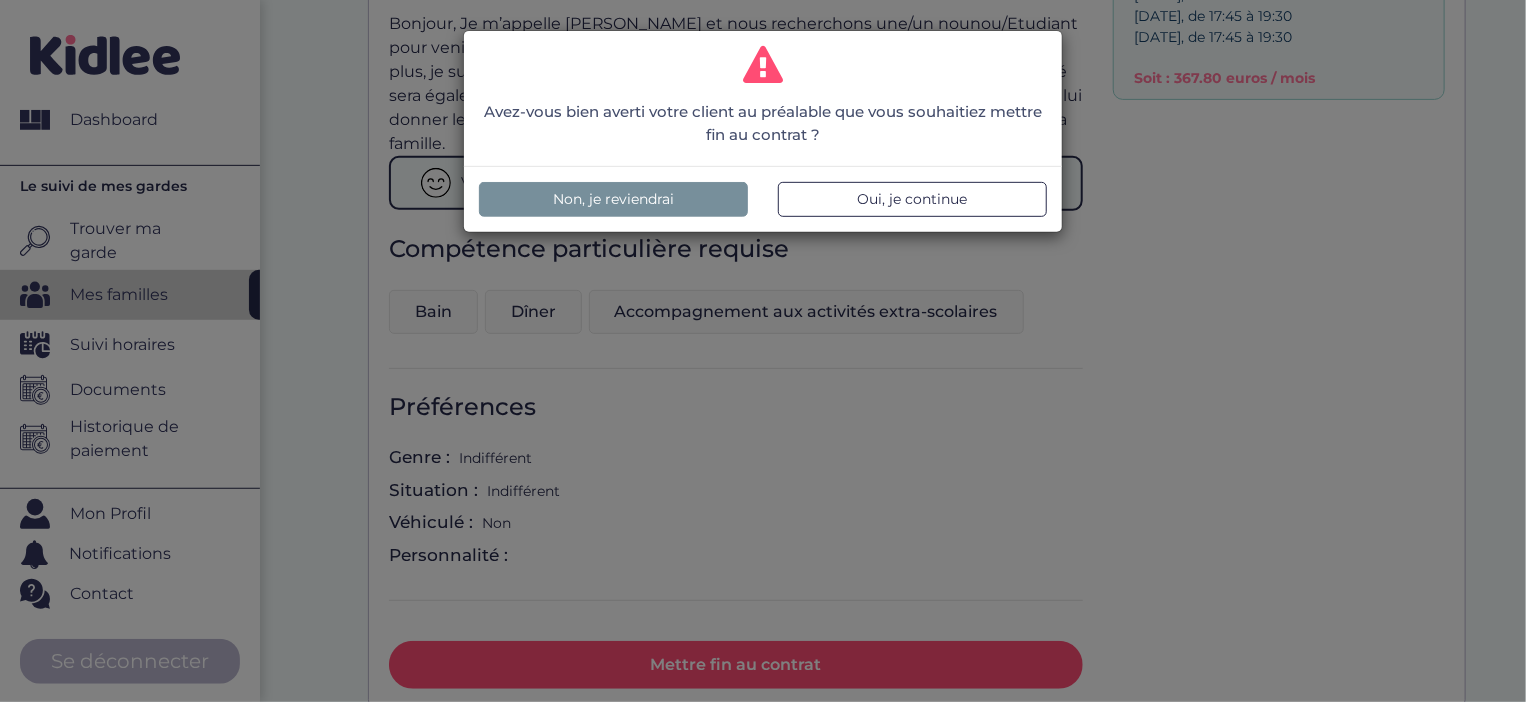 click on "Oui, je continue" at bounding box center (913, 199) 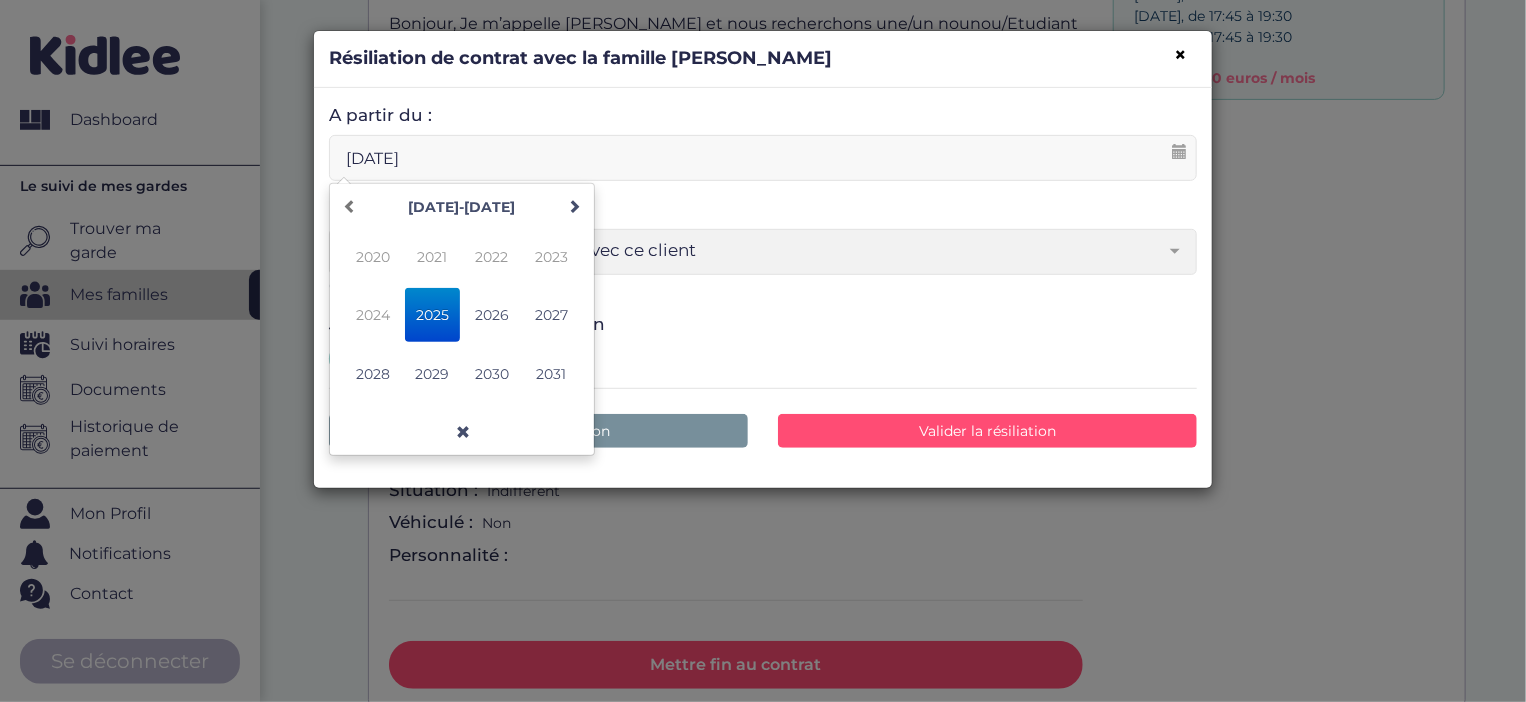 click on "04-08-2025" at bounding box center (763, 158) 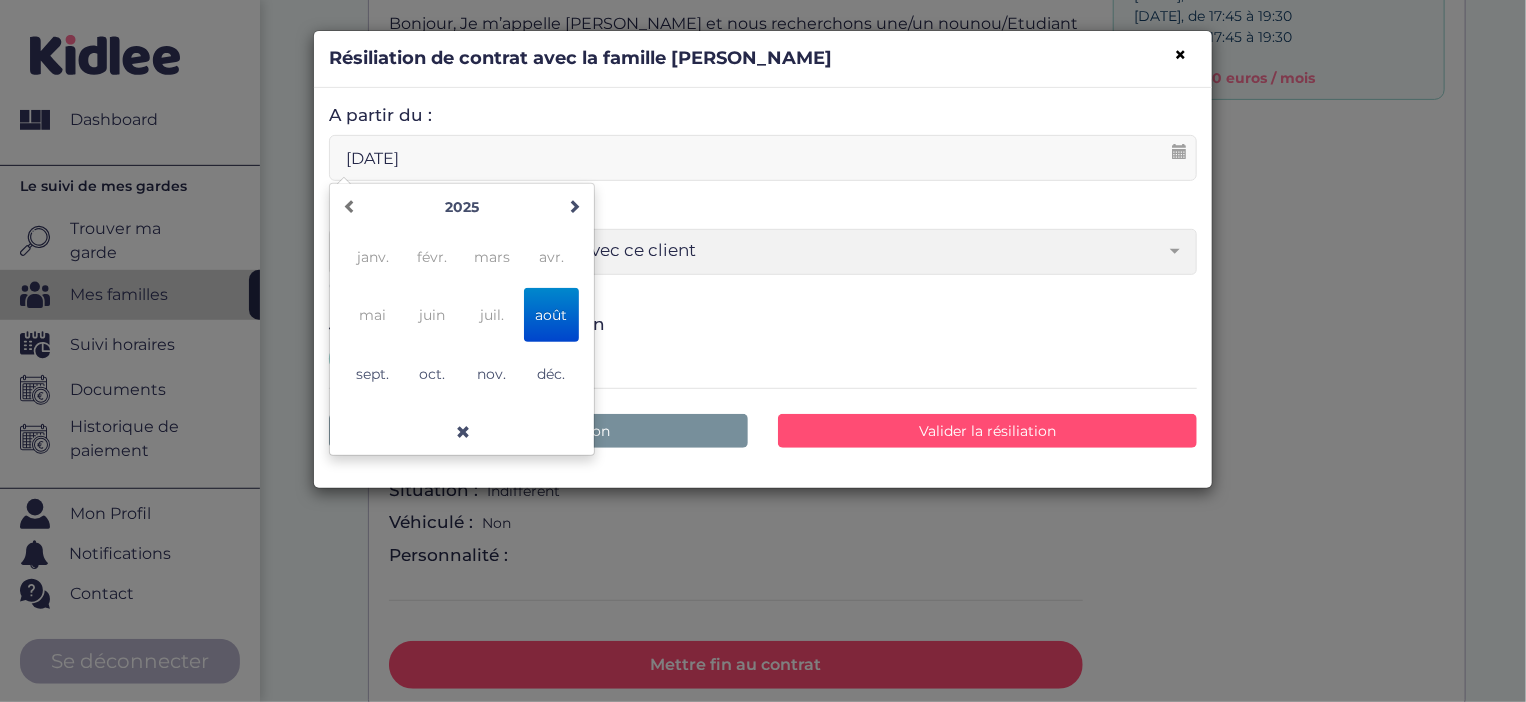 click on "juil." at bounding box center [491, 315] 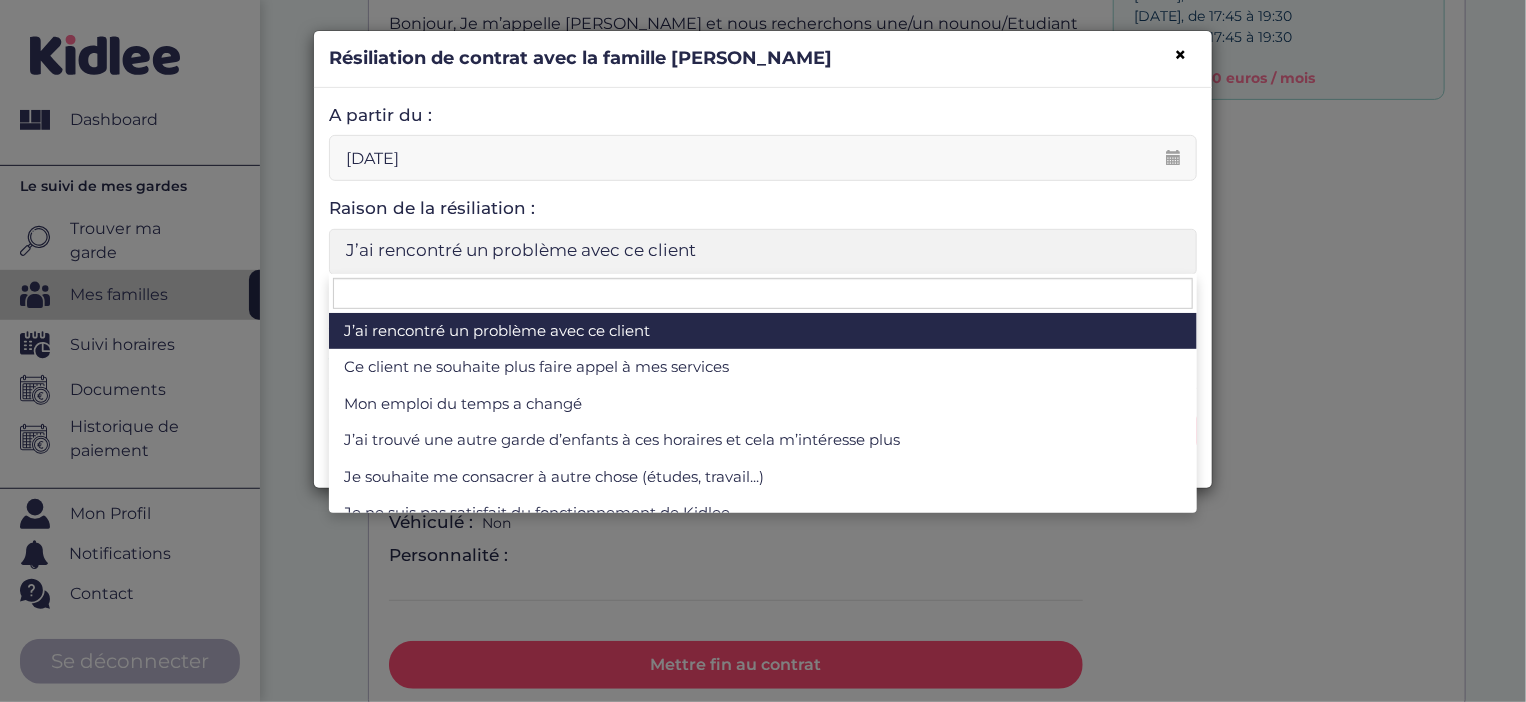 click on "J’ai rencontré un problème avec ce client" at bounding box center [763, 252] 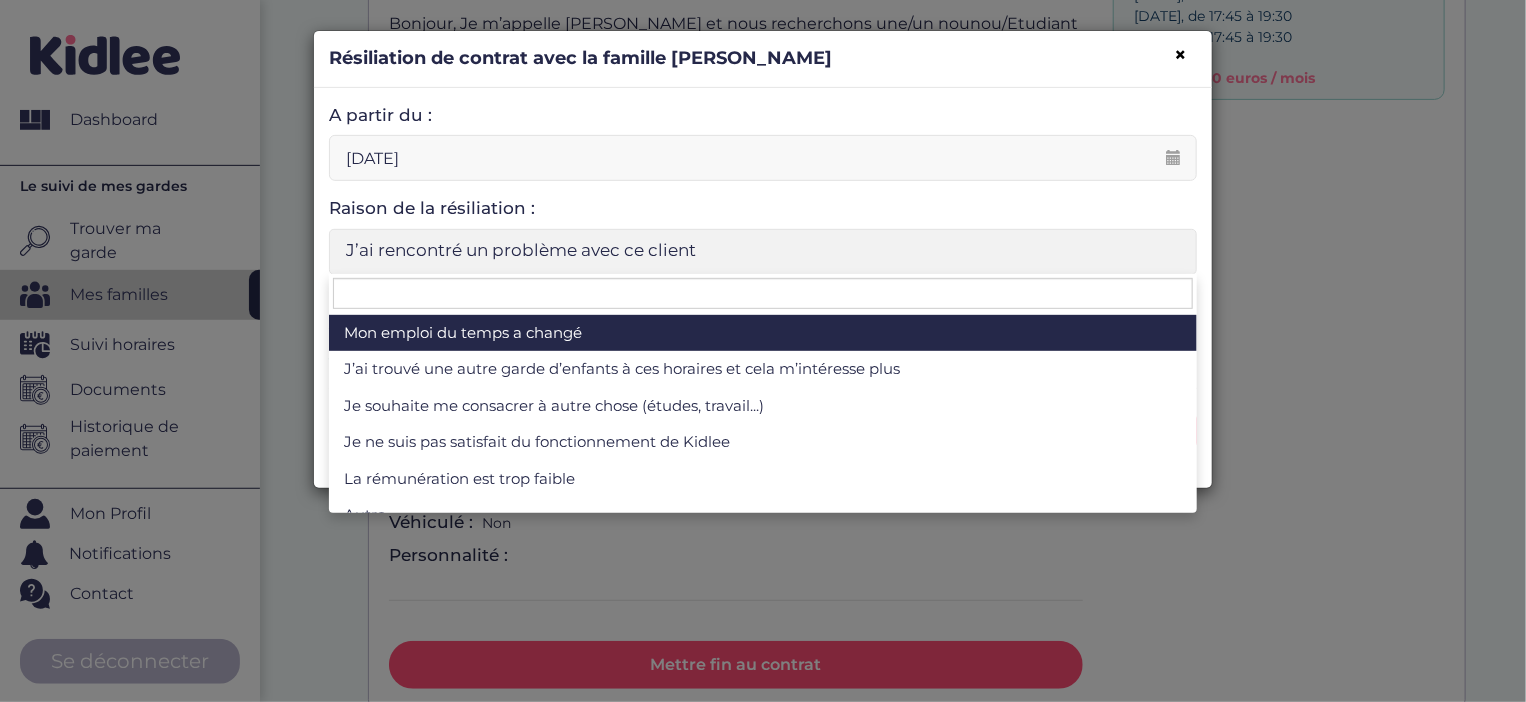 scroll, scrollTop: 92, scrollLeft: 0, axis: vertical 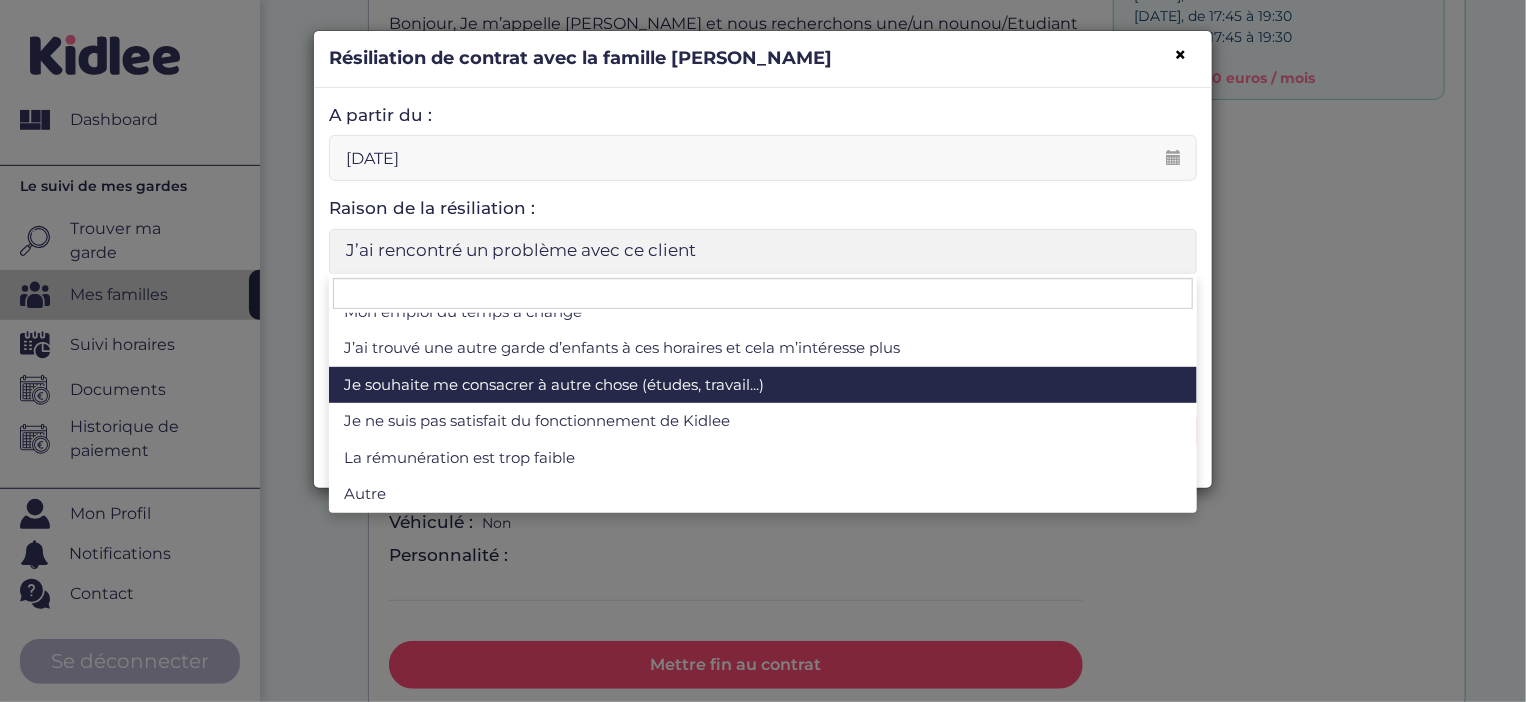 select on "Je souhaite me consacrer à autre chose (études, travail...)" 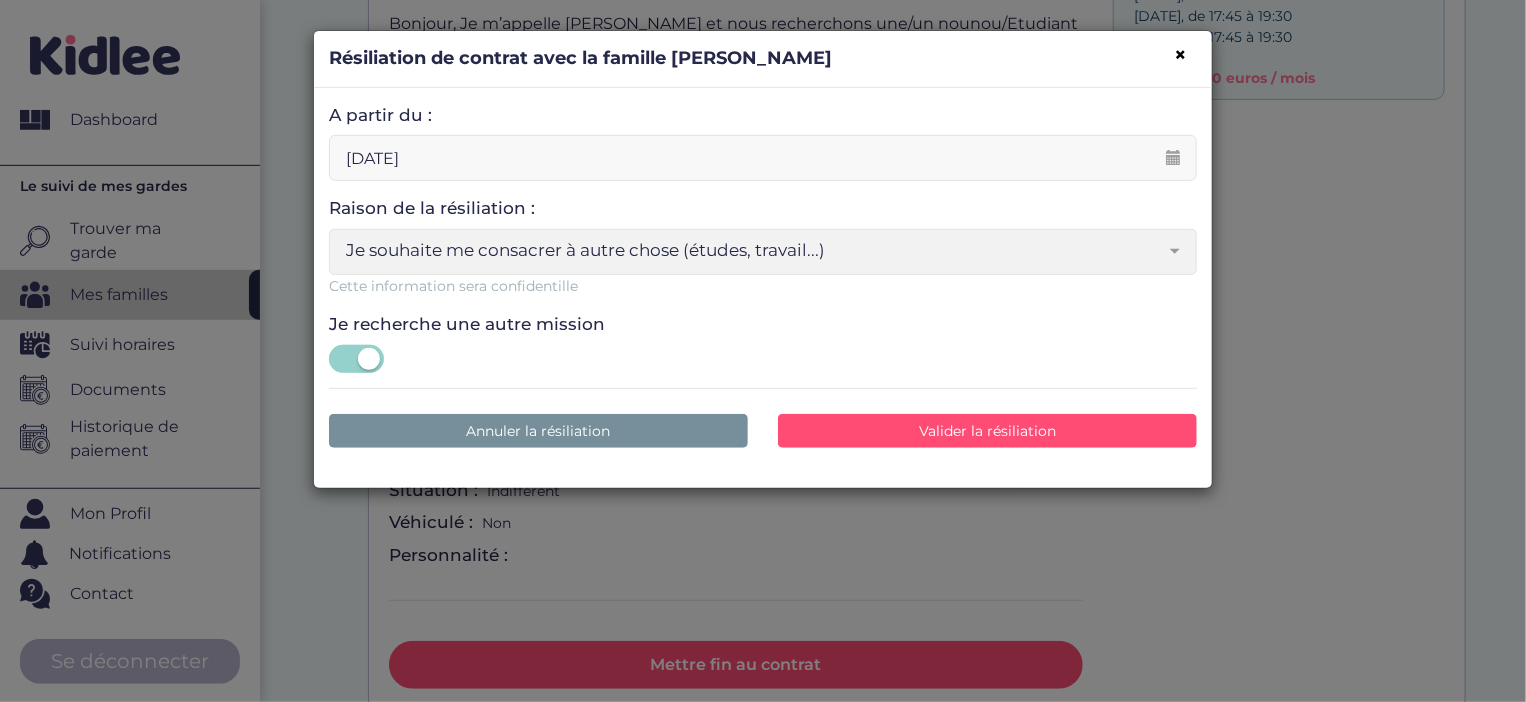click at bounding box center [356, 359] 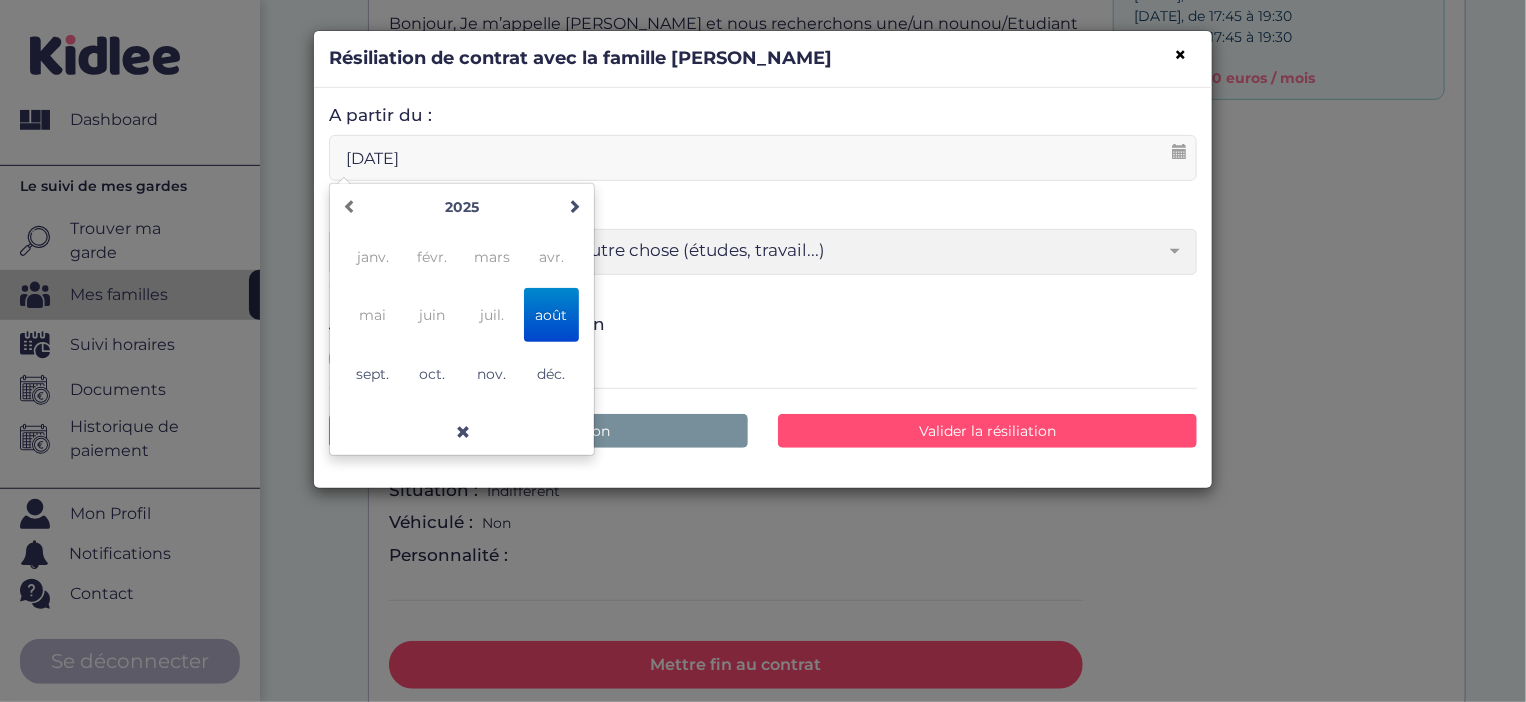 click on "04-08-2025" at bounding box center [763, 158] 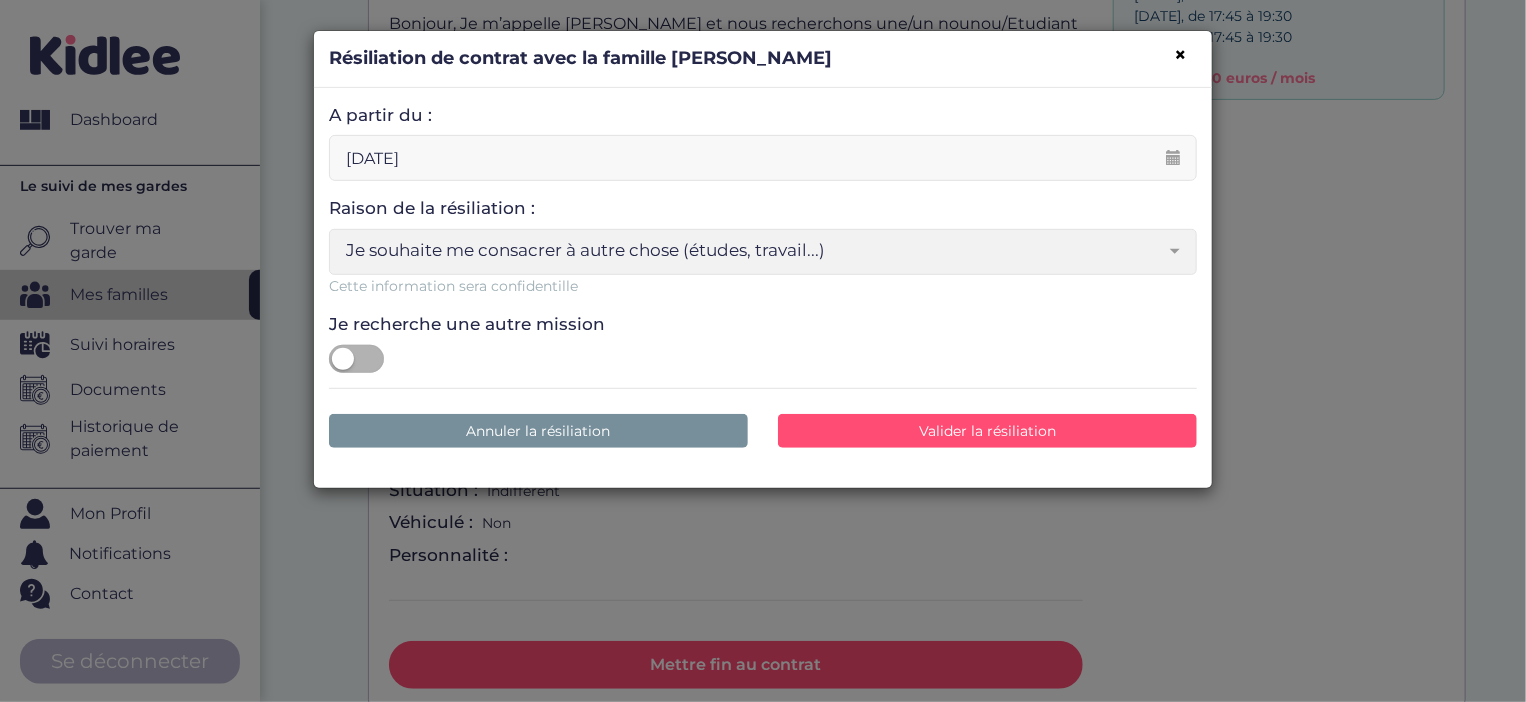 click at bounding box center [763, 359] 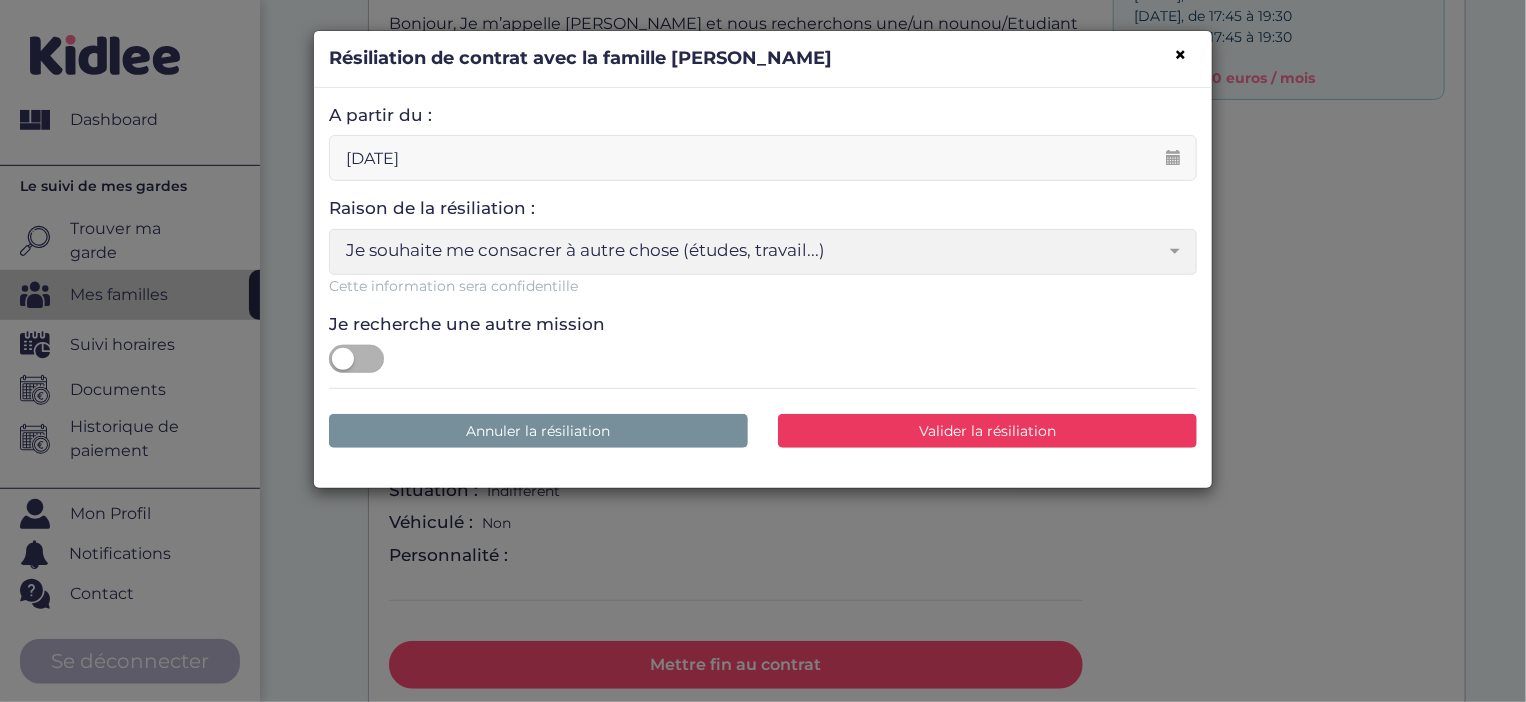 click on "Valider la résiliation" at bounding box center (987, 431) 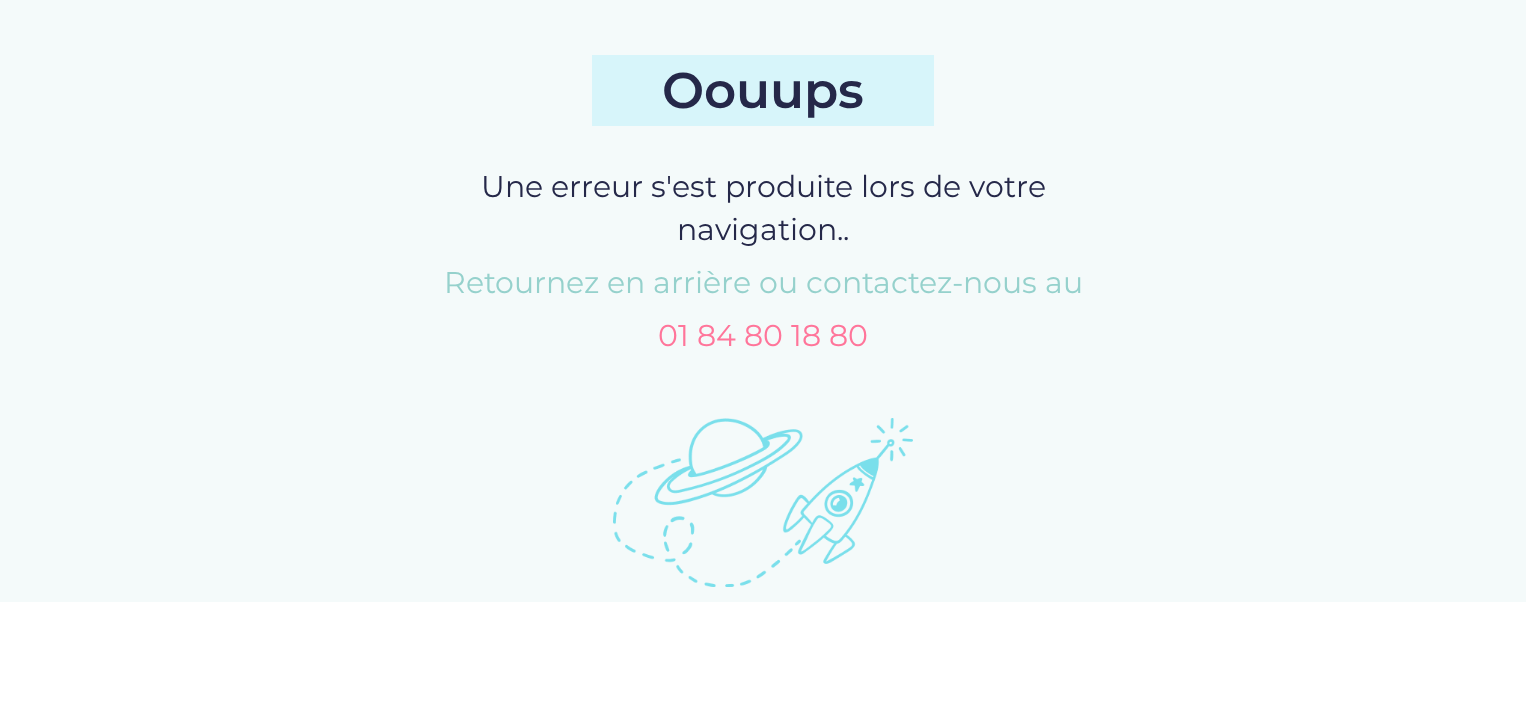 scroll, scrollTop: 0, scrollLeft: 0, axis: both 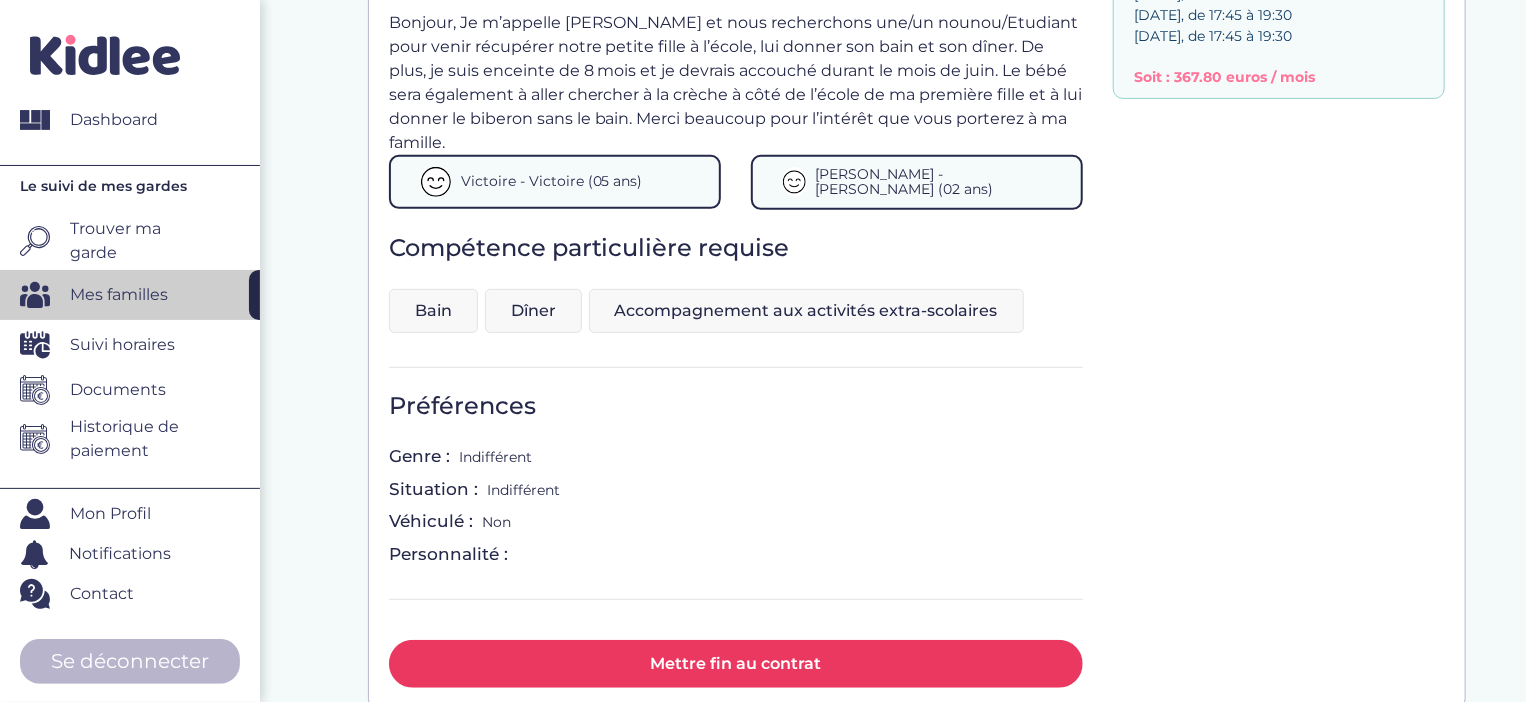click on "Mettre fin au contrat" at bounding box center [736, 663] 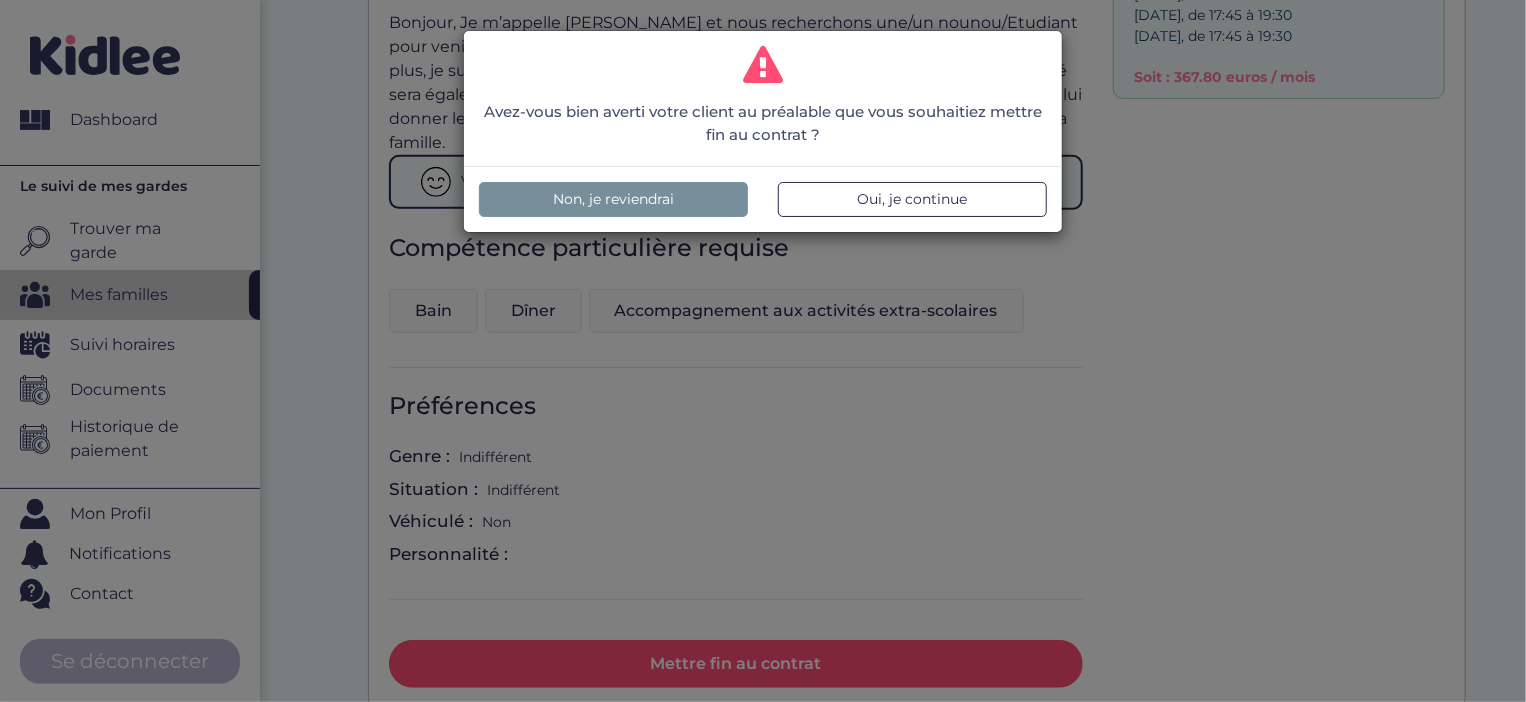 click on "Oui, je continue" at bounding box center [913, 199] 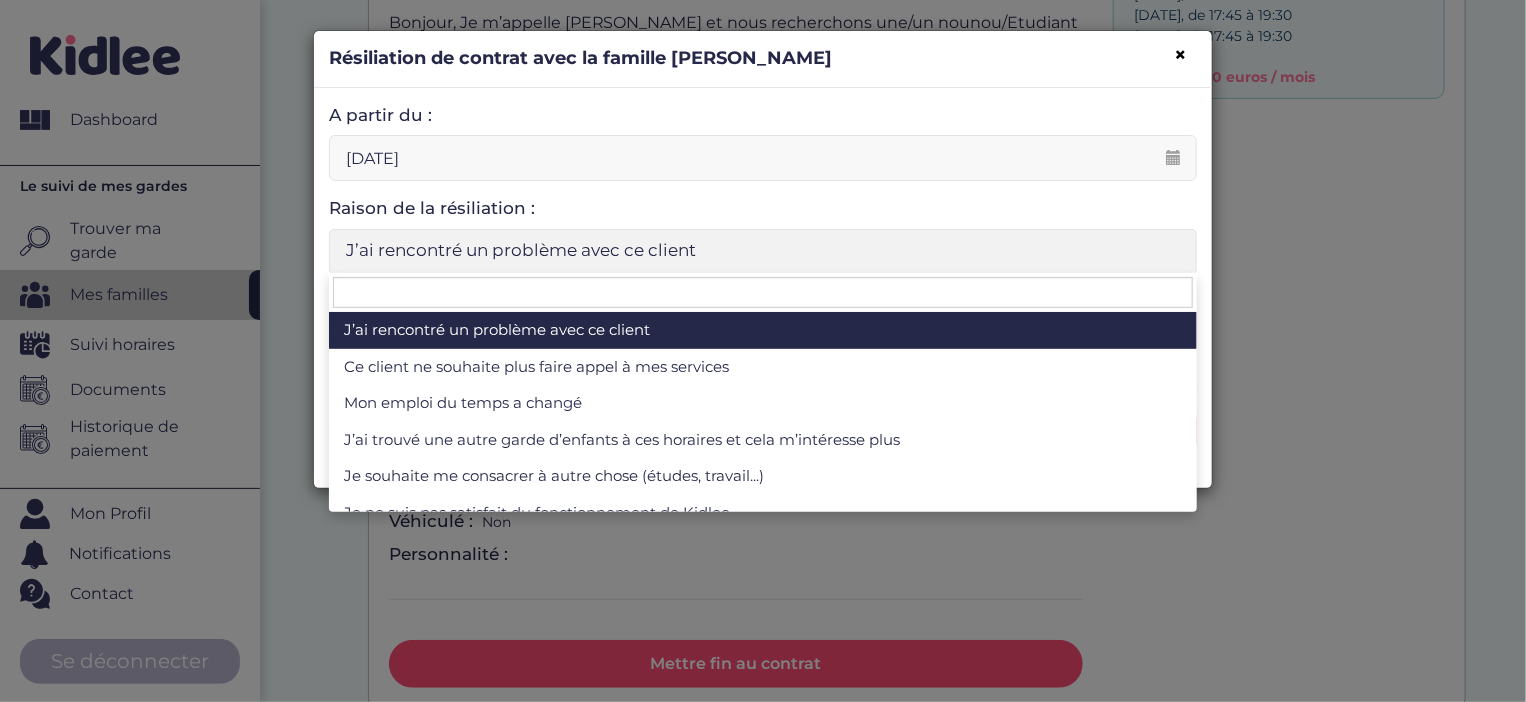 click on "J’ai rencontré un problème avec ce client" at bounding box center (755, 250) 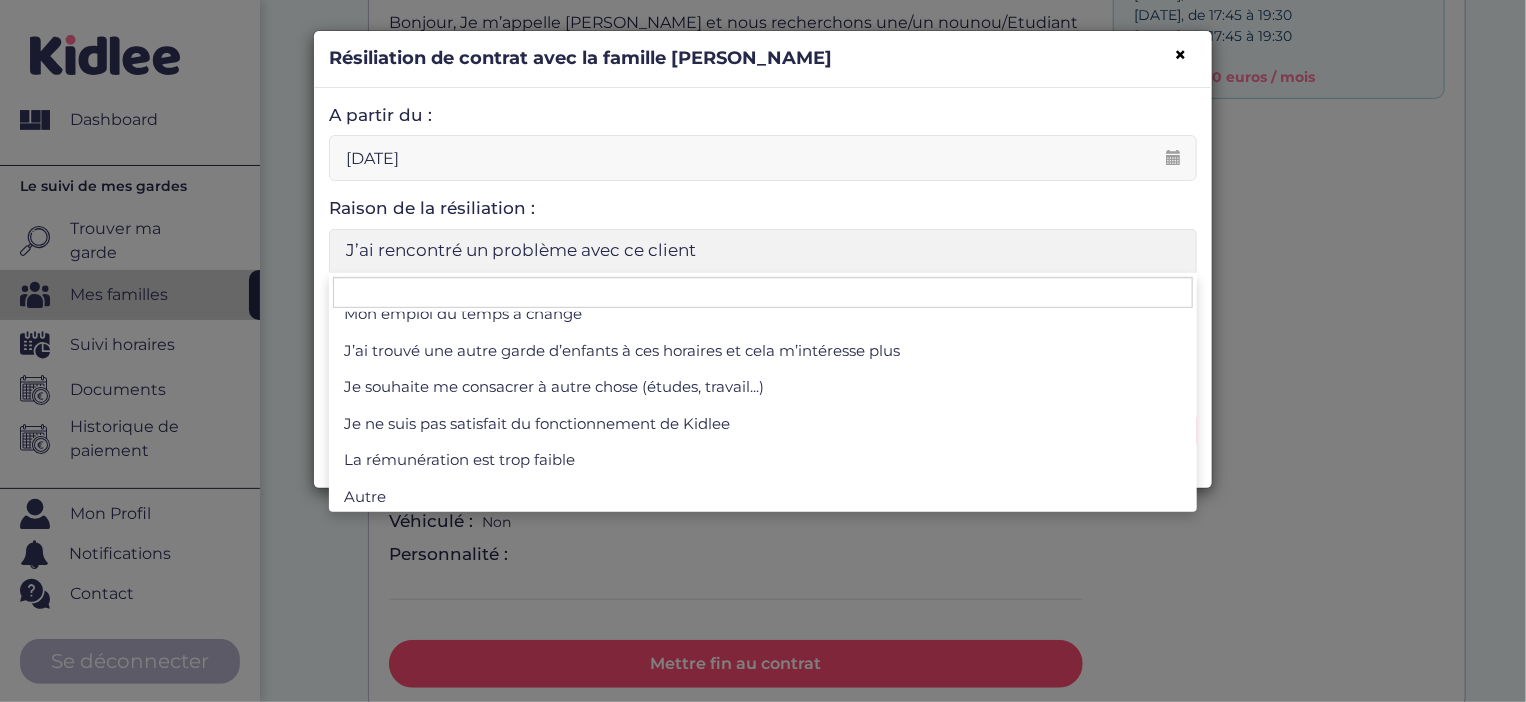 scroll, scrollTop: 92, scrollLeft: 0, axis: vertical 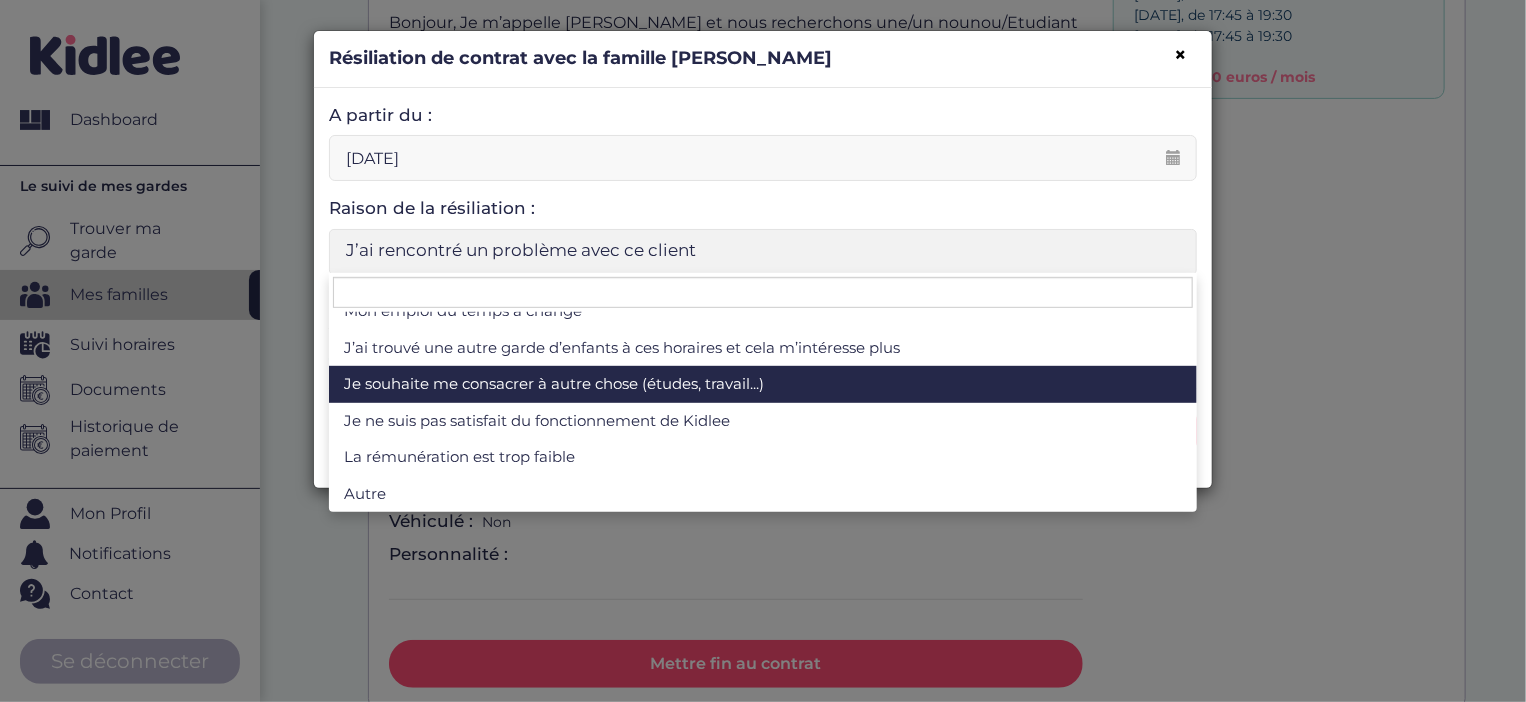 select on "Je souhaite me consacrer à autre chose (études, travail...)" 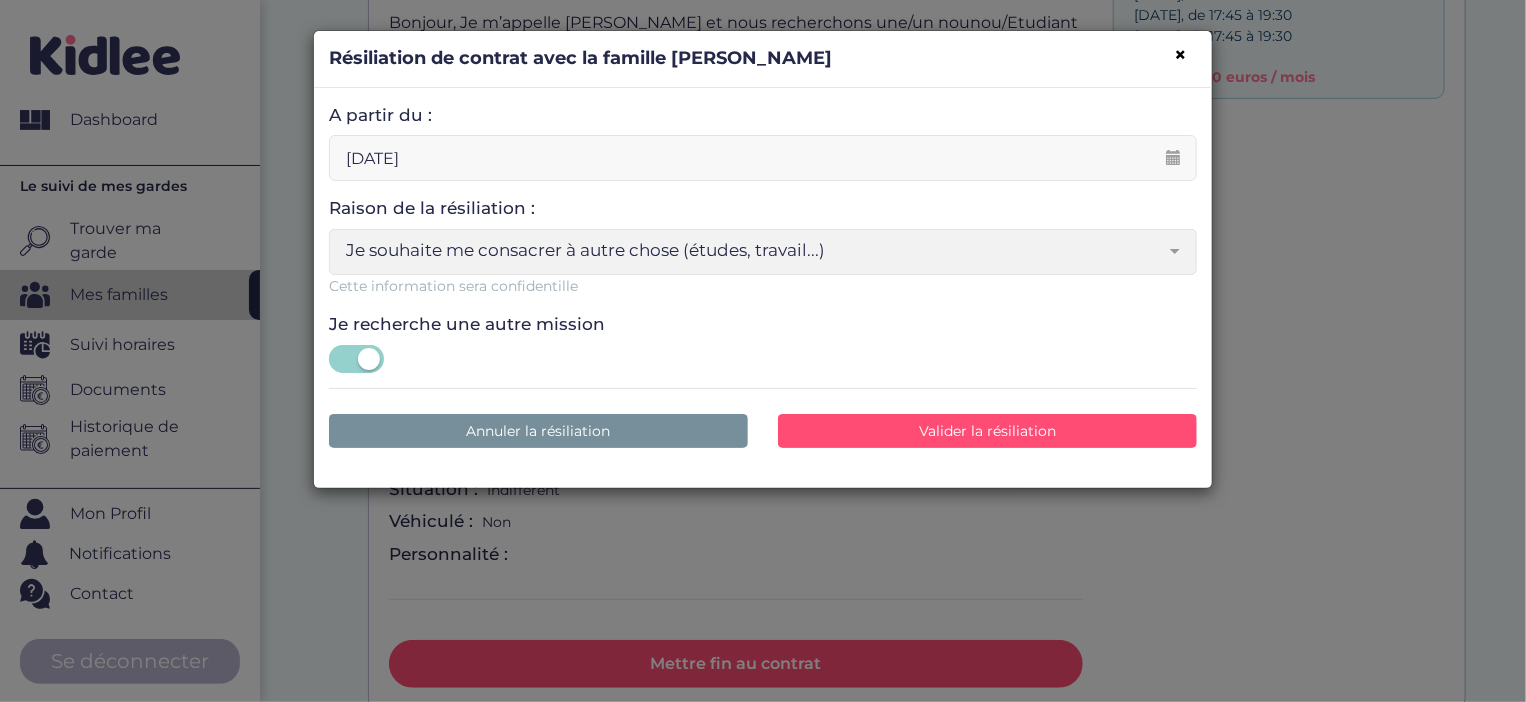 click on "Je recherche une autre mission" at bounding box center [763, 342] 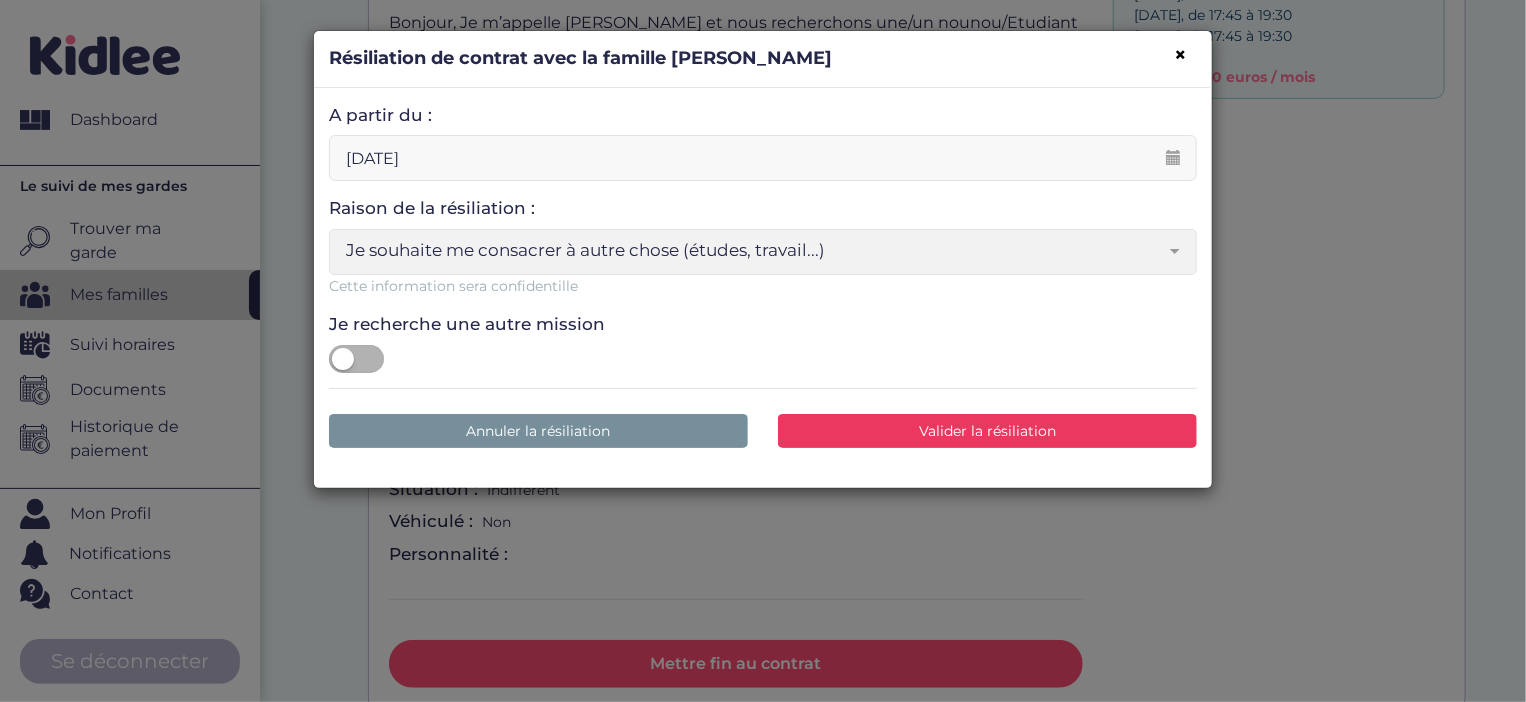 click on "Valider la résiliation" at bounding box center [987, 431] 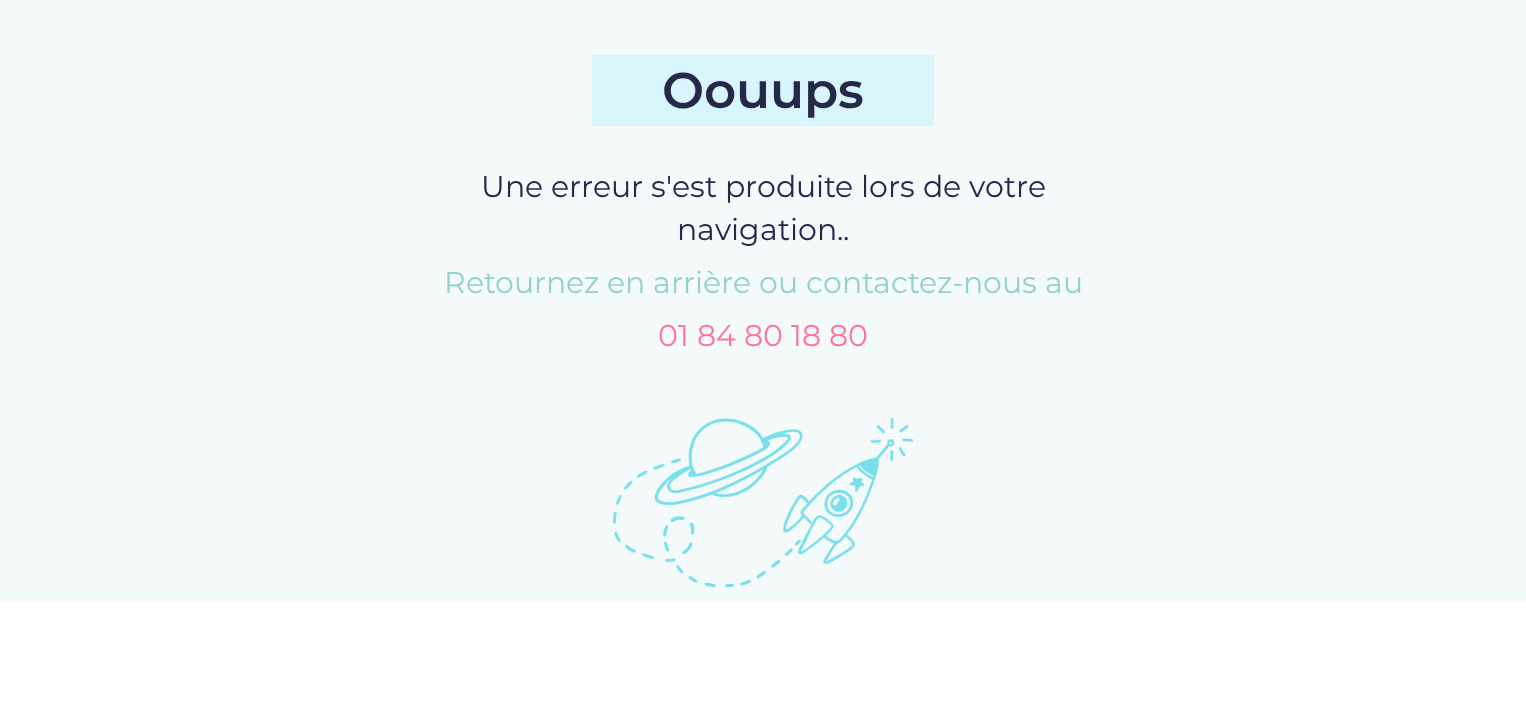 scroll, scrollTop: 0, scrollLeft: 0, axis: both 